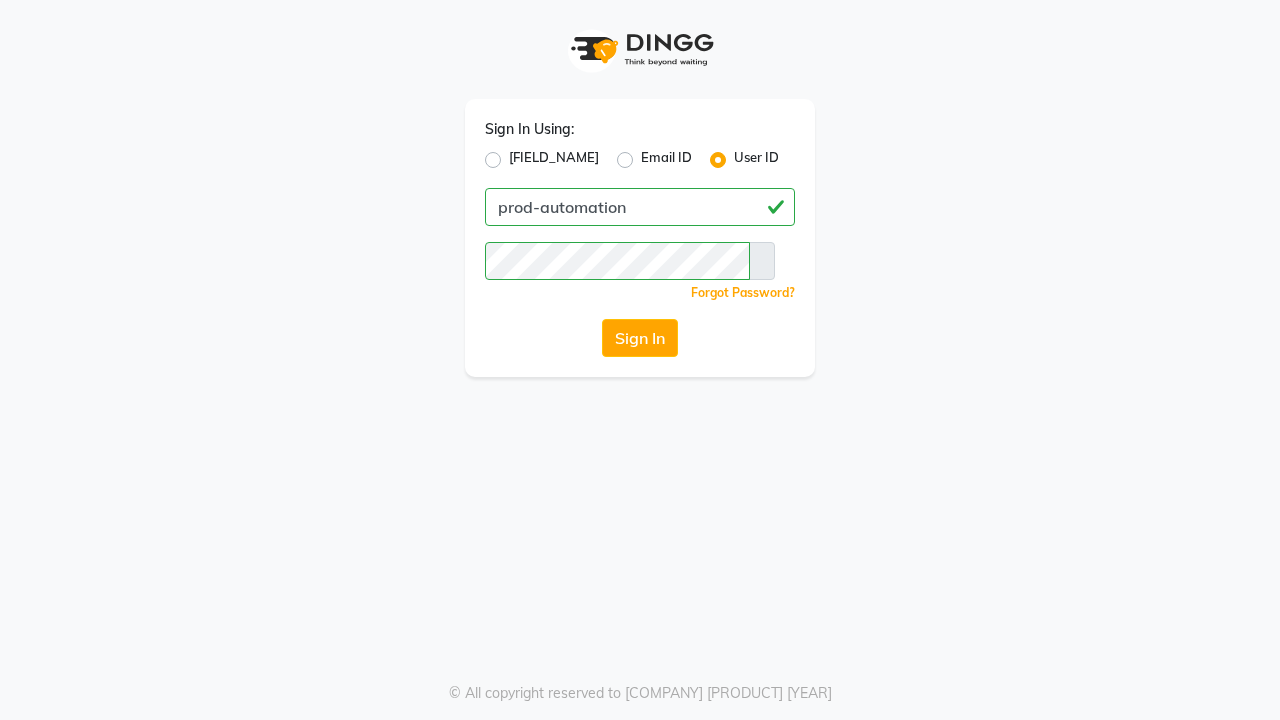 scroll, scrollTop: 0, scrollLeft: 0, axis: both 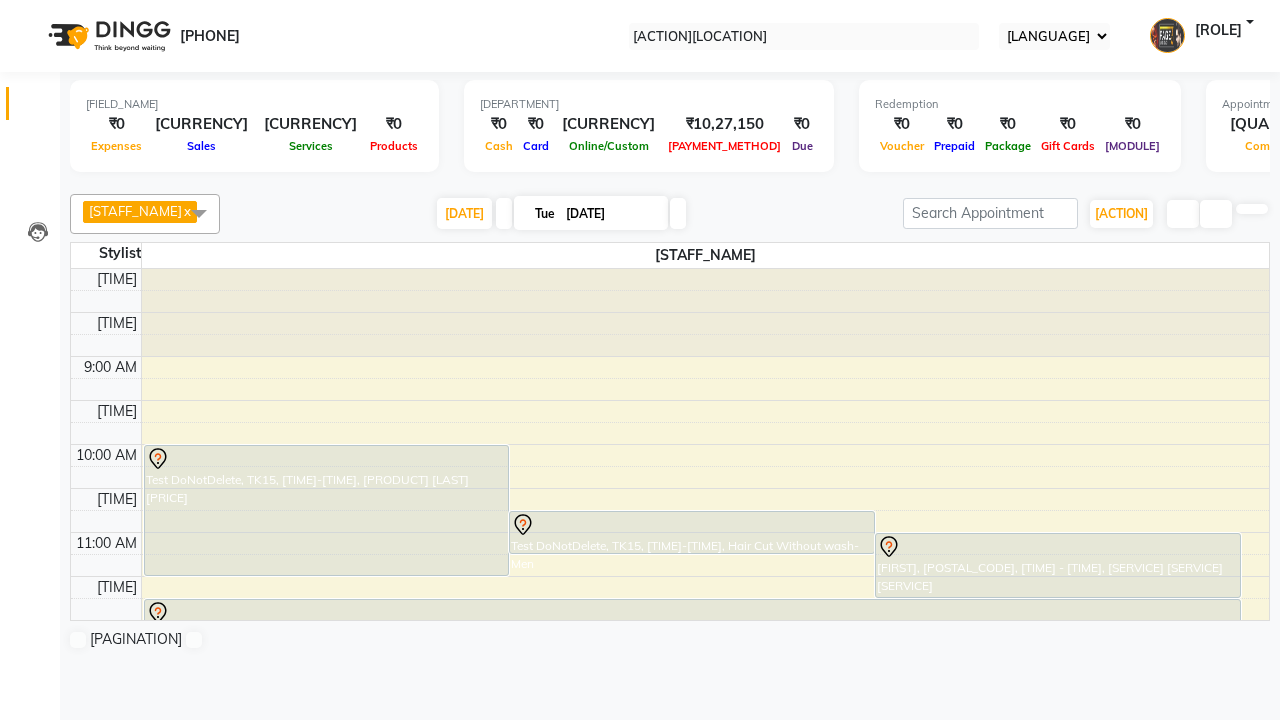 click at bounding box center (31, 8) 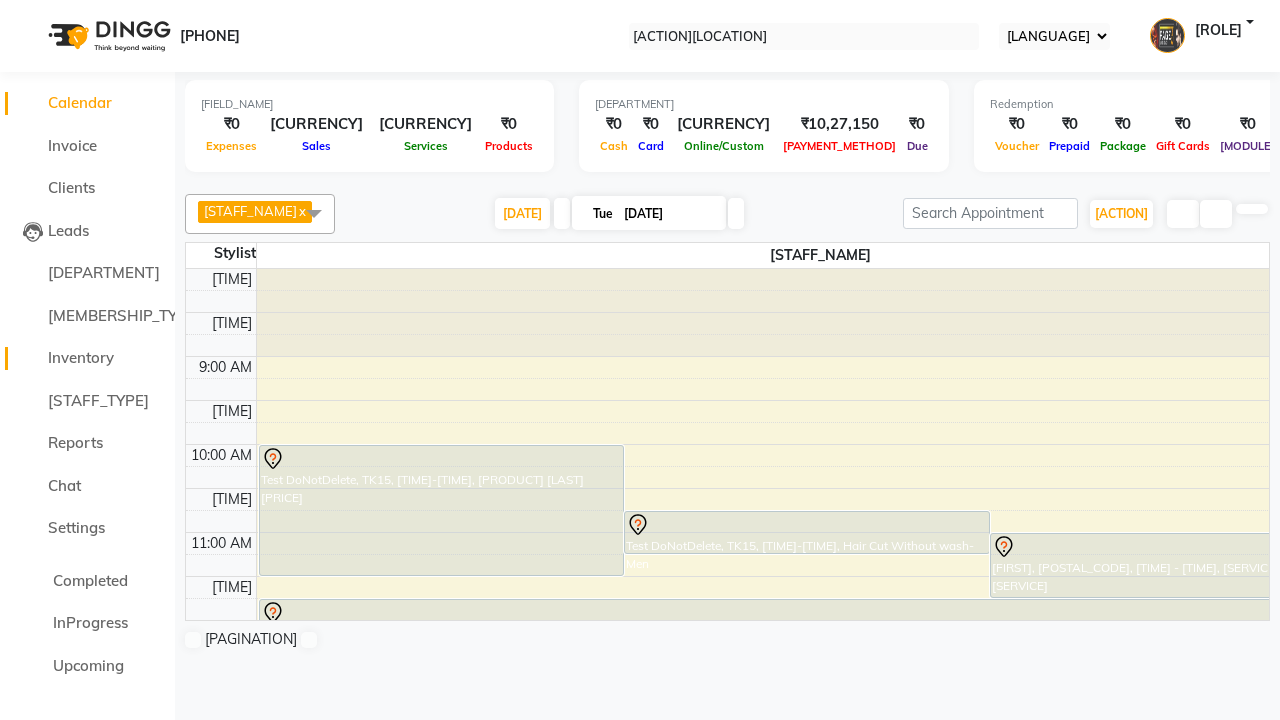 click on "Inventory" at bounding box center [81, 357] 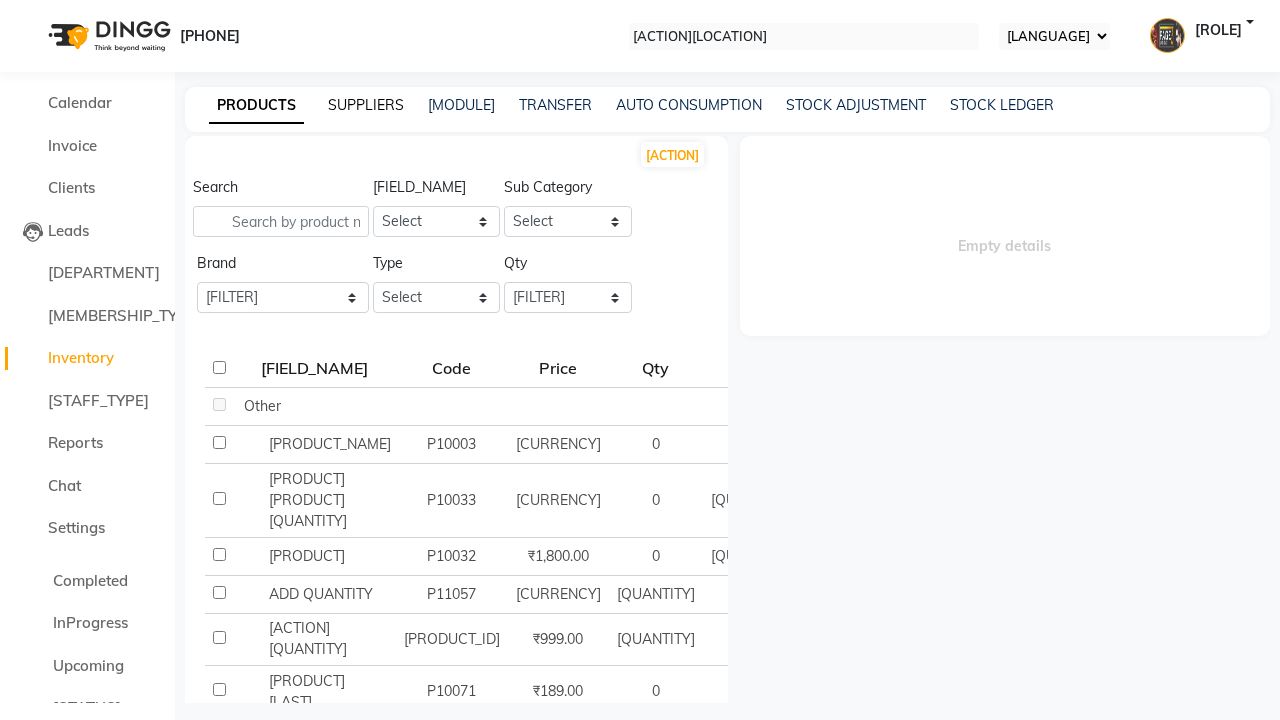 click on "SUPPLIERS" at bounding box center (366, 105) 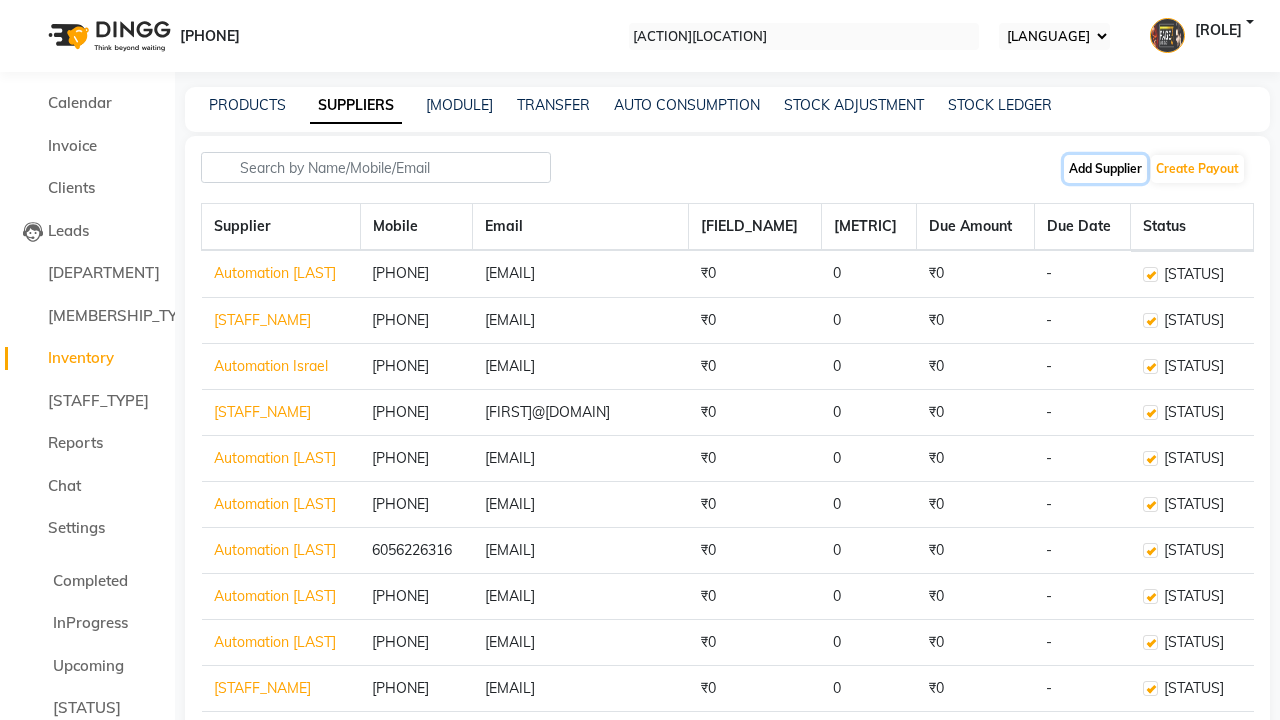 click on "Add Supplier" at bounding box center (1105, 169) 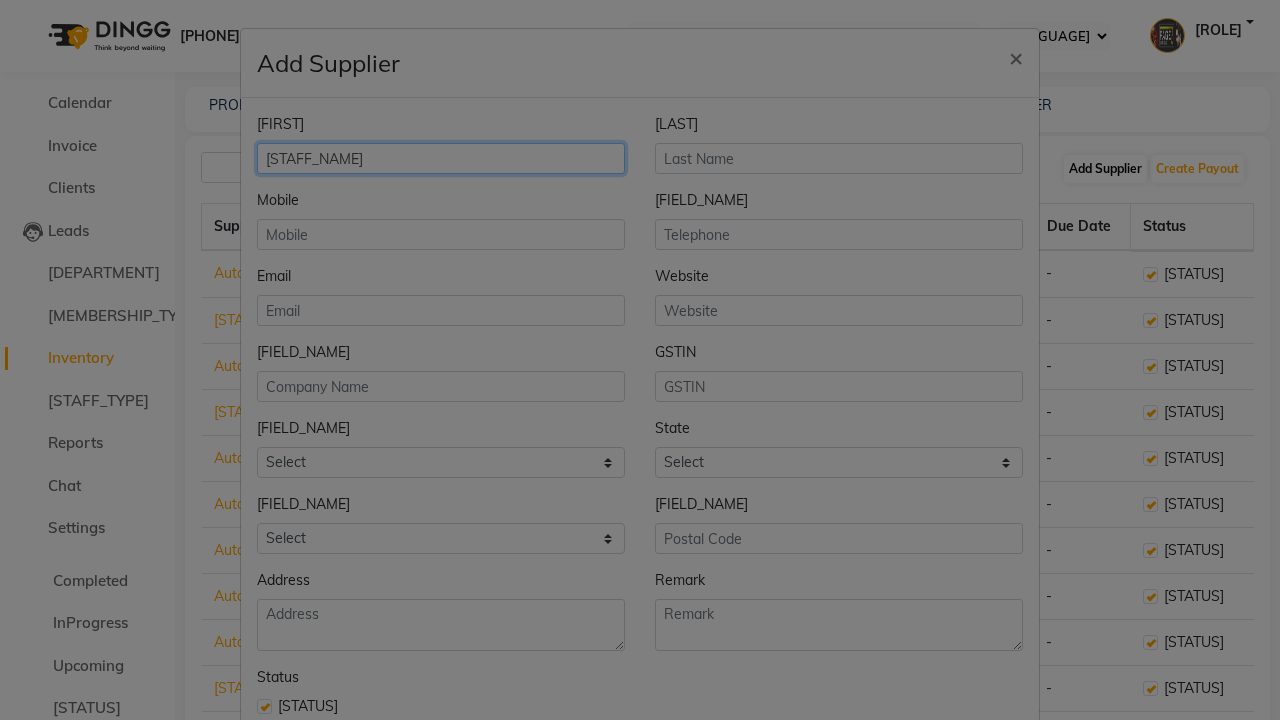 type on "[STAFF_NAME]" 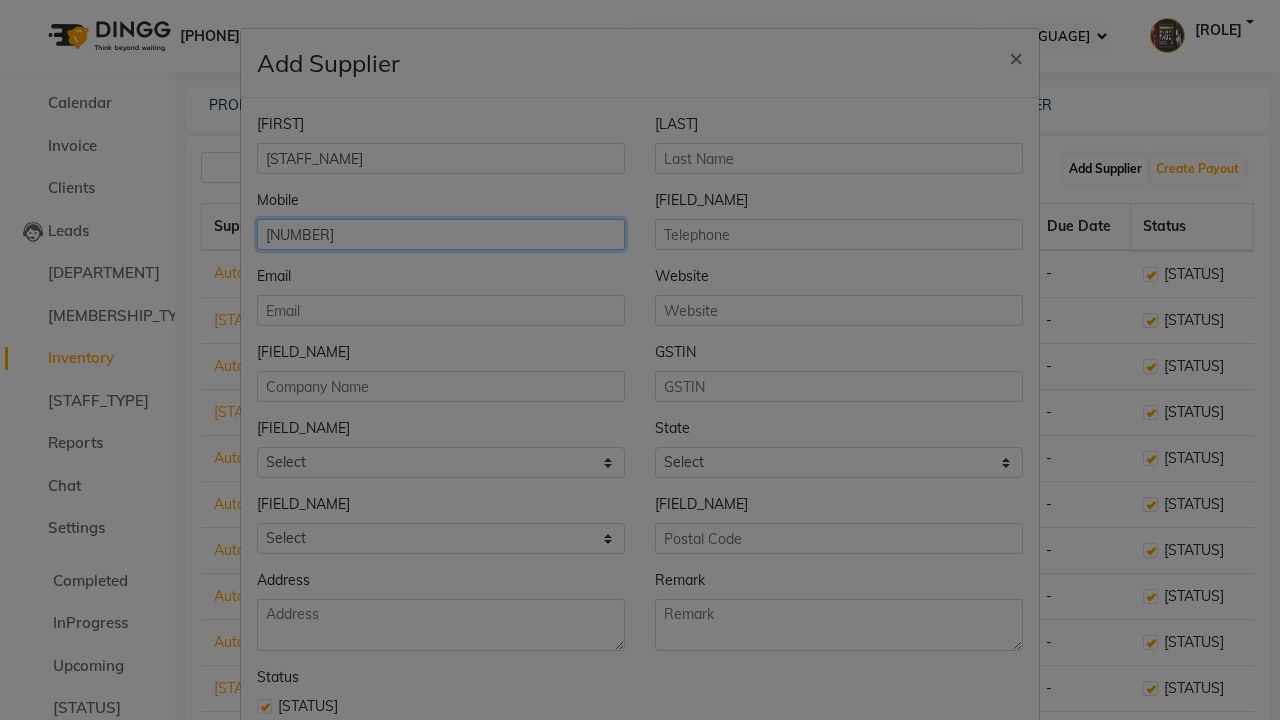 type on "[NUMBER]" 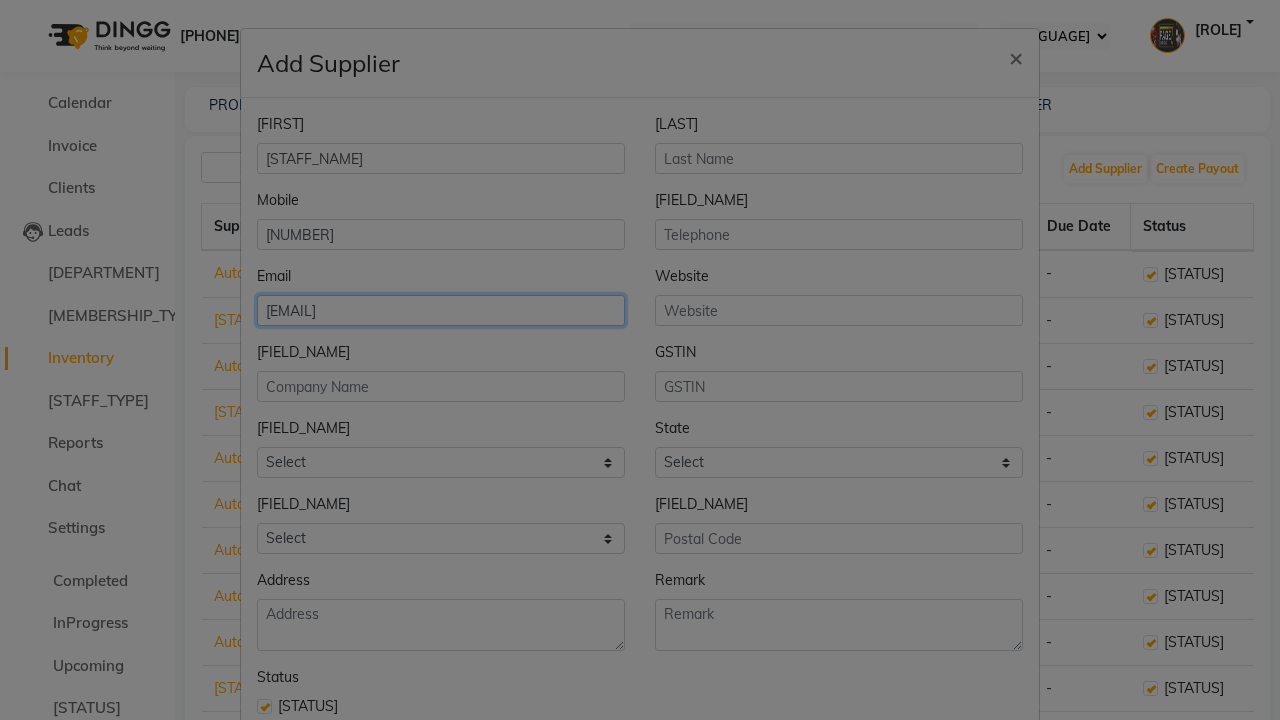 type on "[EMAIL]" 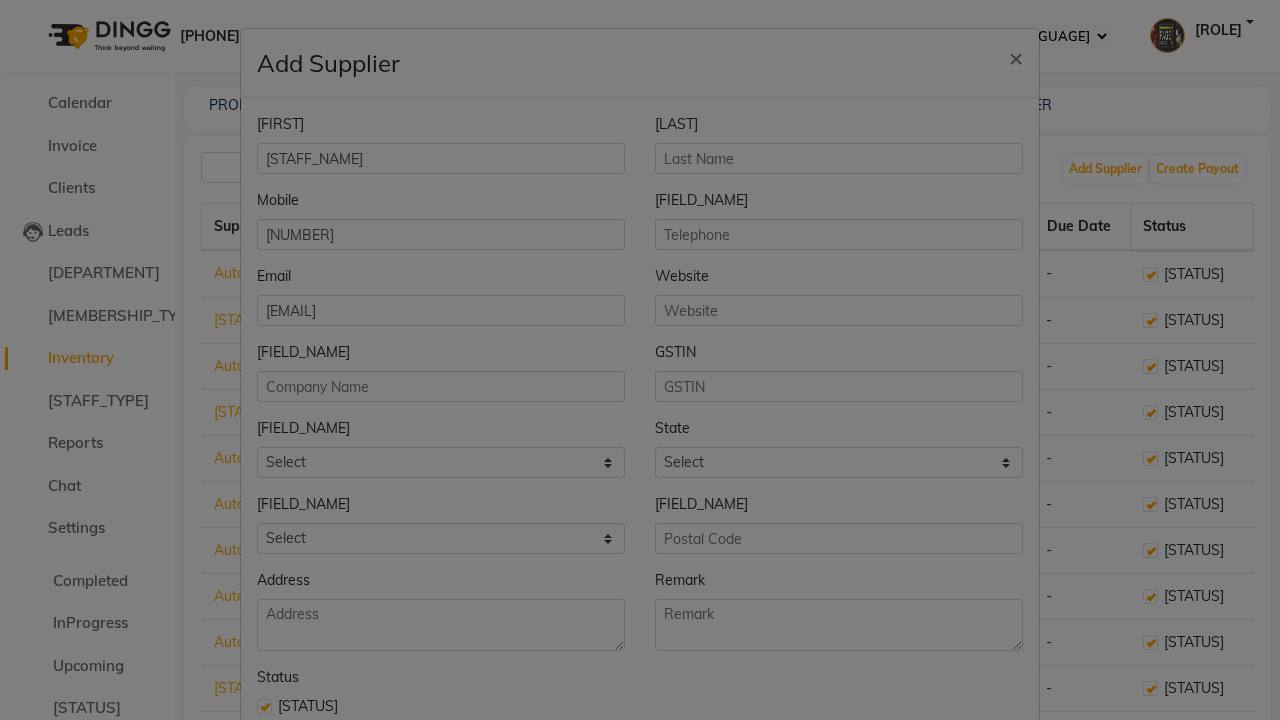 click on "Save" at bounding box center [907, 769] 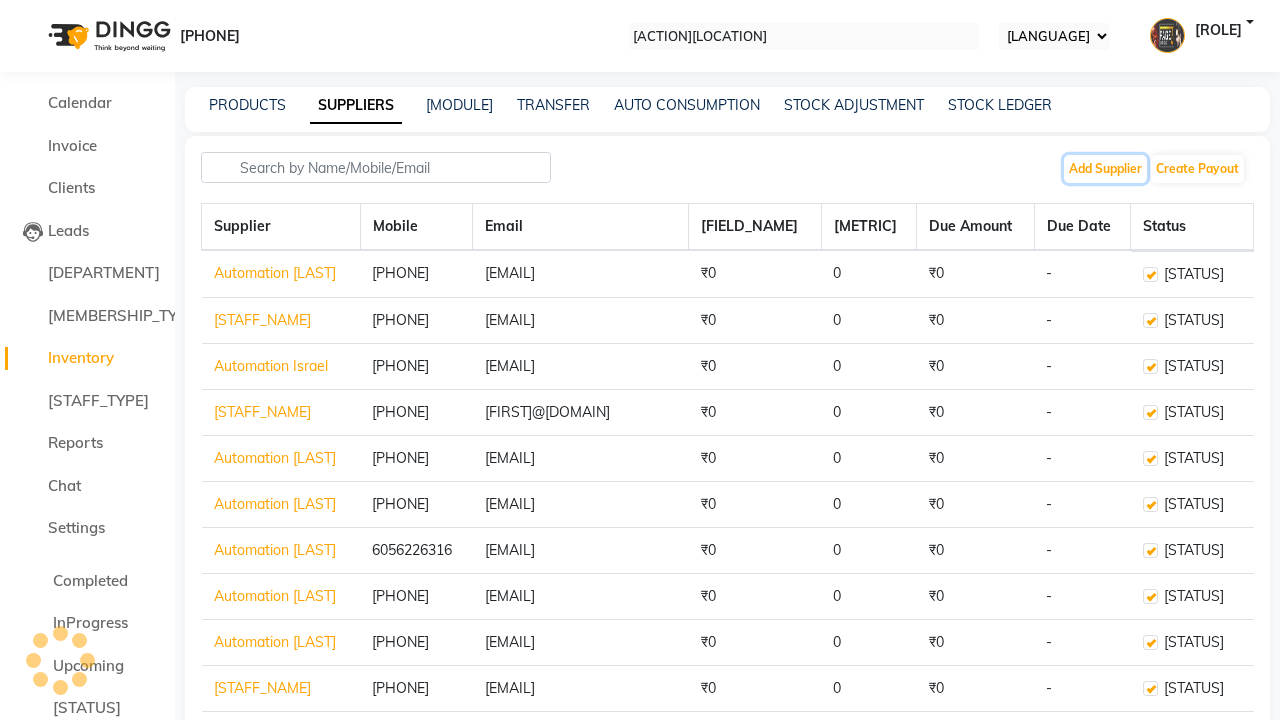 scroll, scrollTop: 0, scrollLeft: 0, axis: both 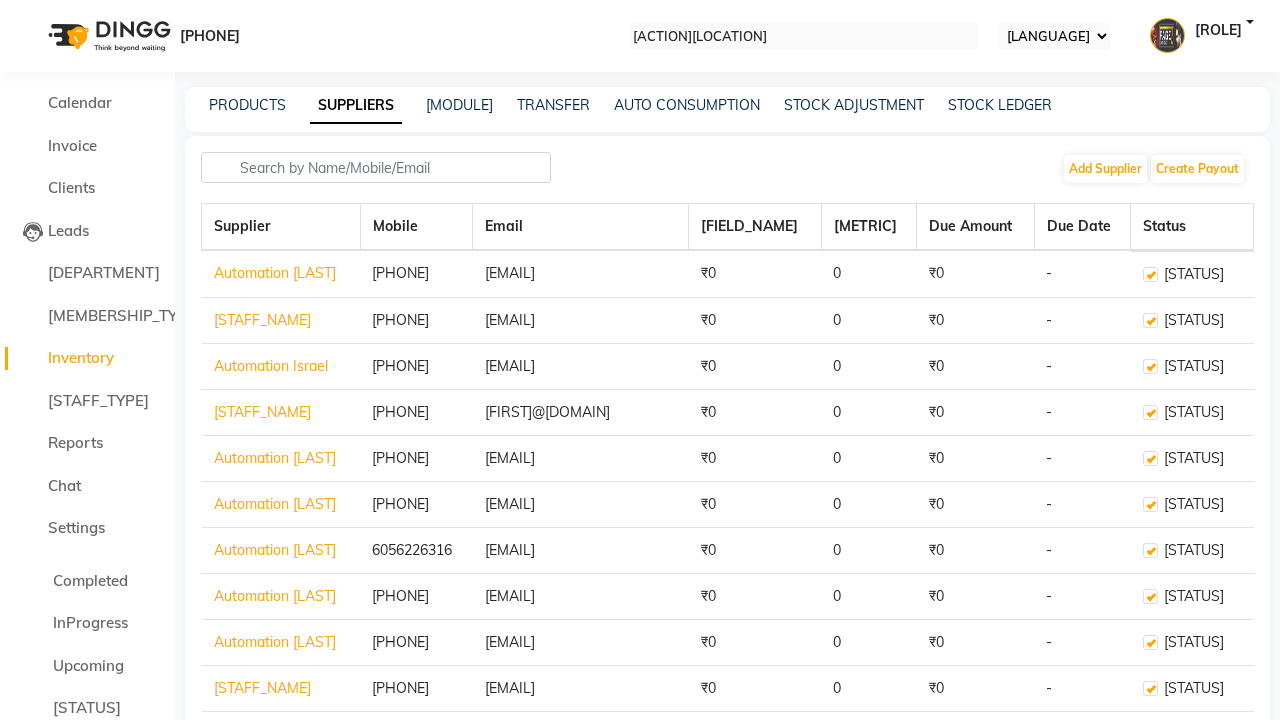 click on "Successfully inserted supplier." at bounding box center [640, 1402] 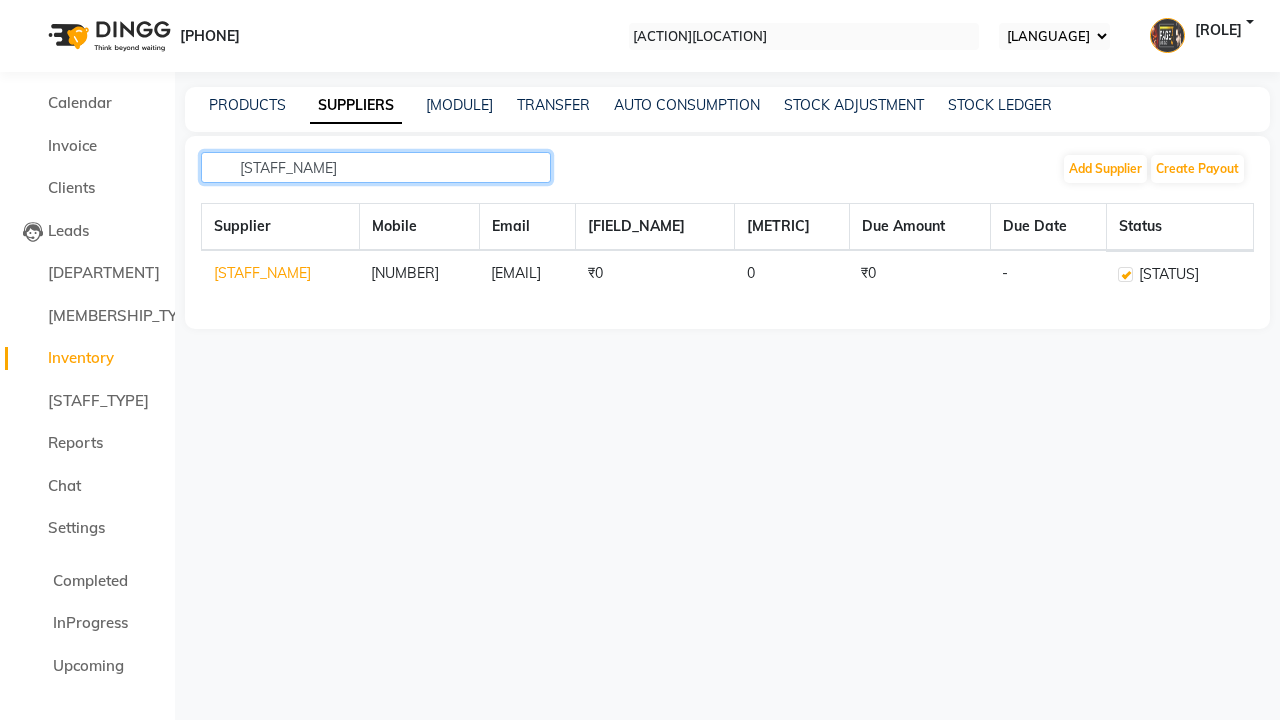 type on "[STAFF_NAME]" 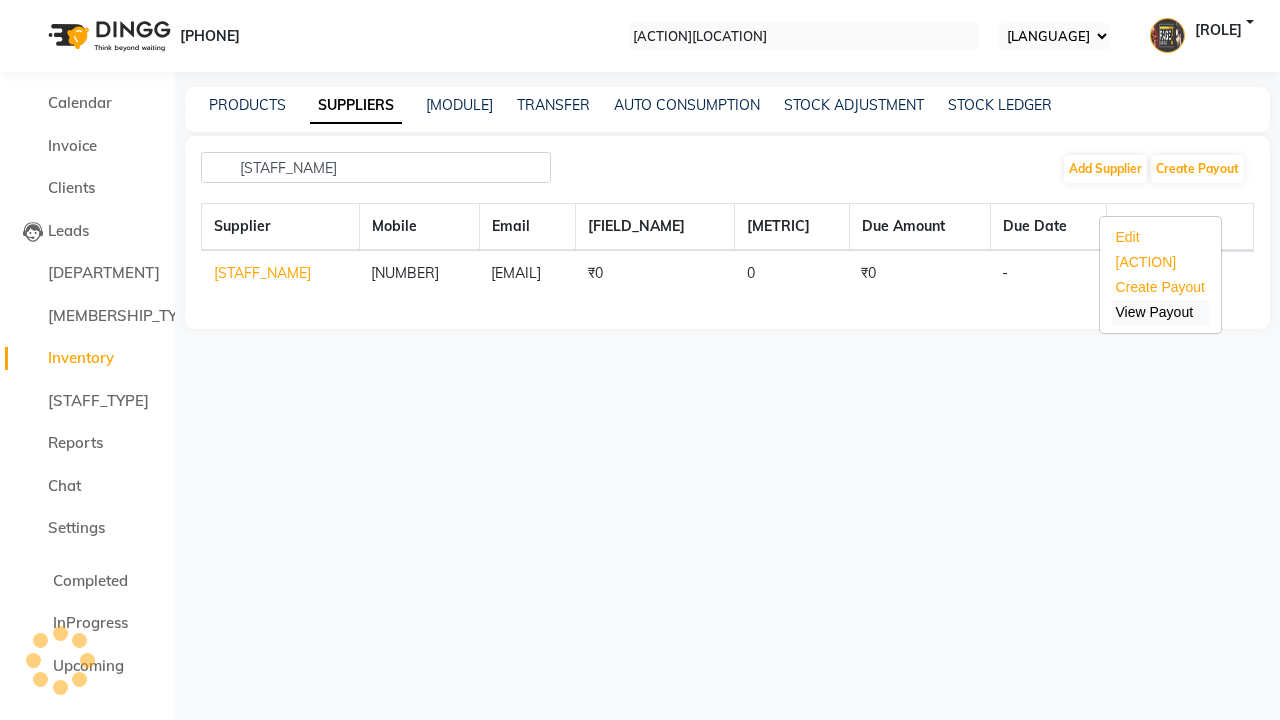 click on "View Payout" at bounding box center [1155, 312] 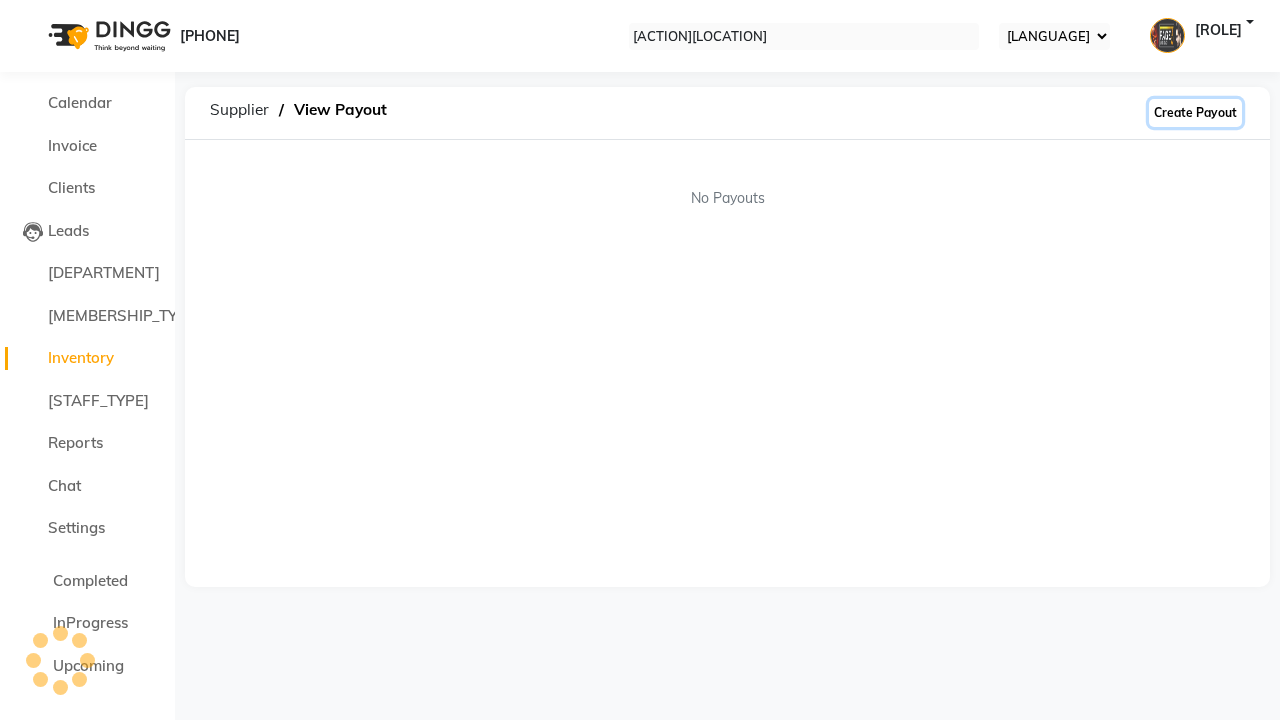 click on "Create Payout" at bounding box center (1195, 113) 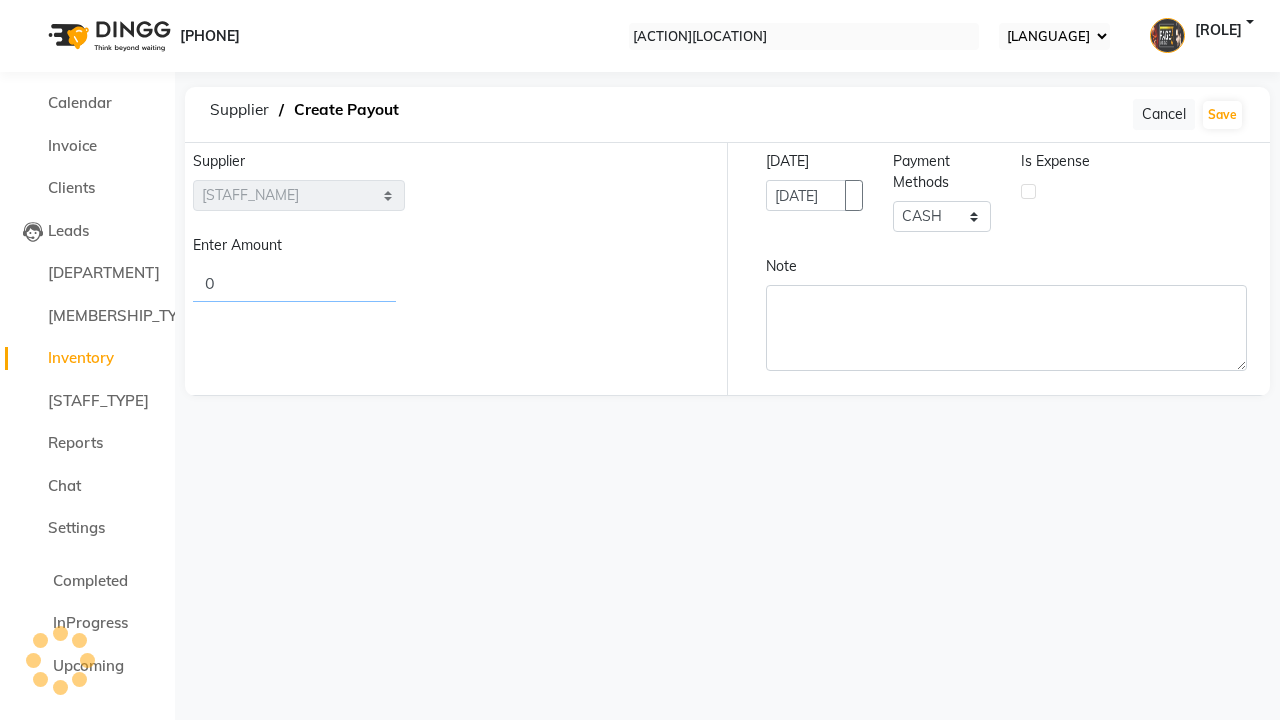 type on "[NUMBER]" 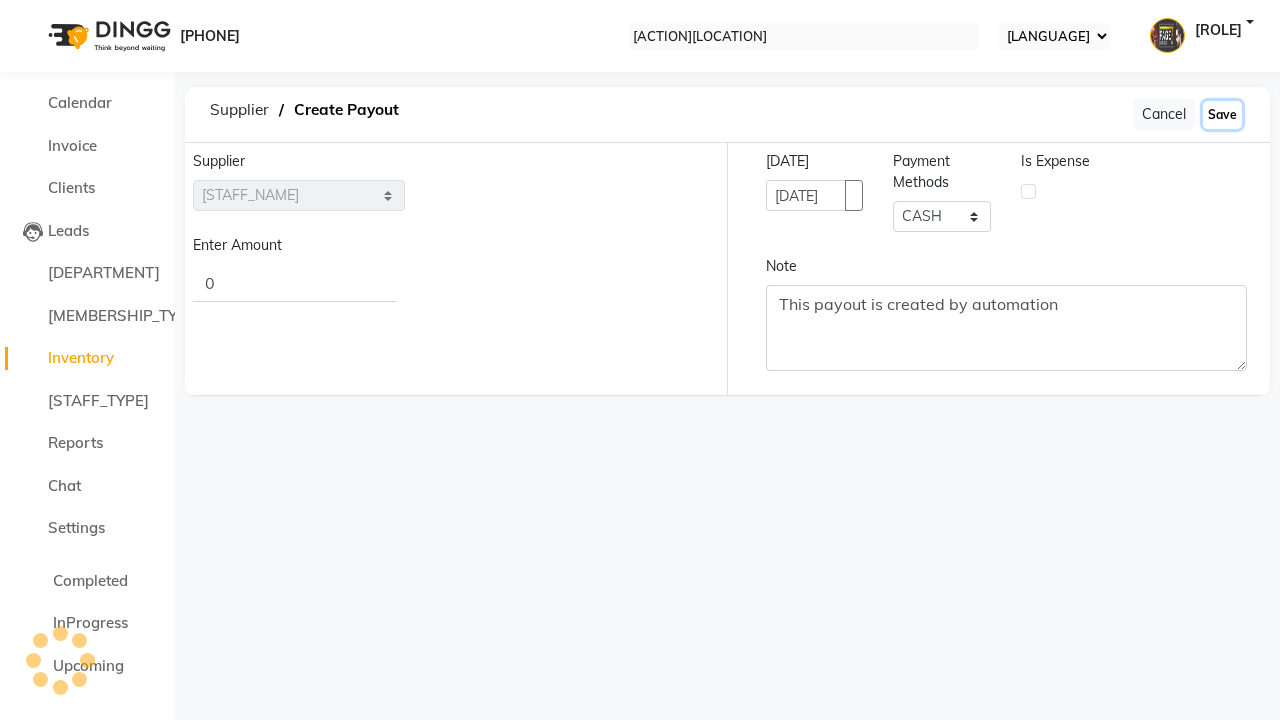 click on "Save" at bounding box center [1222, 115] 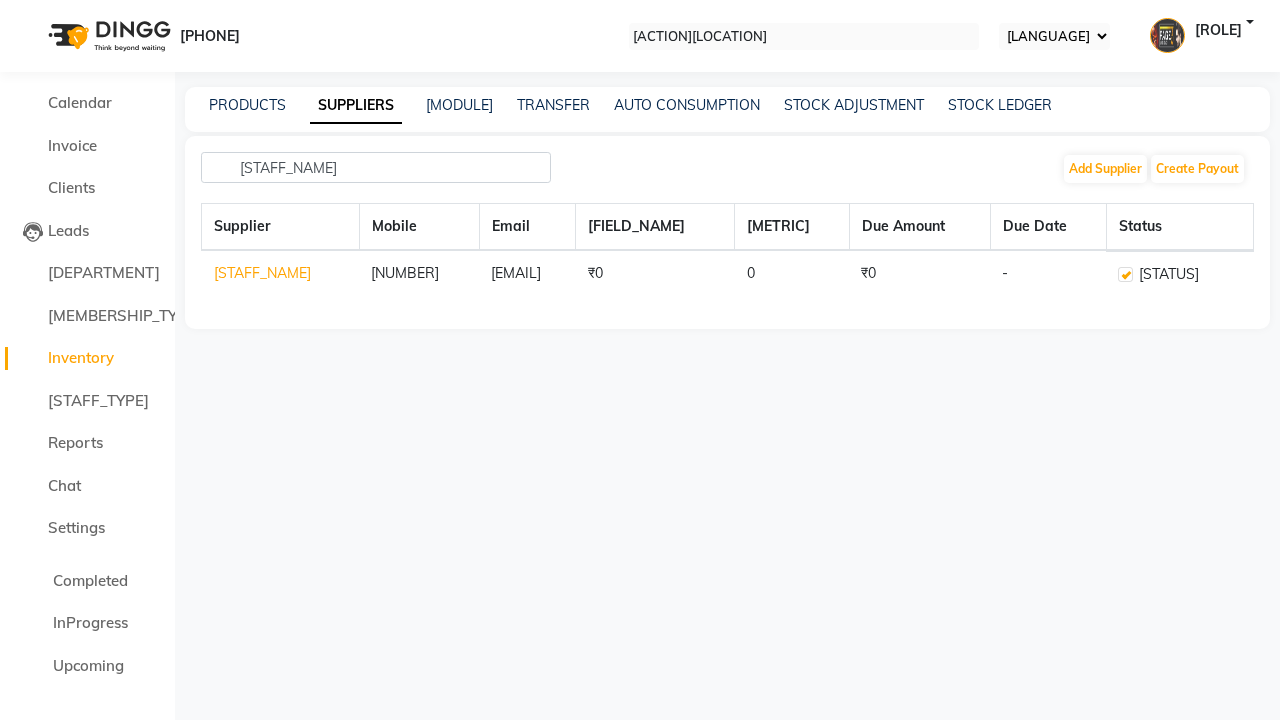 click on "Successfully inserted record." at bounding box center [640, 751] 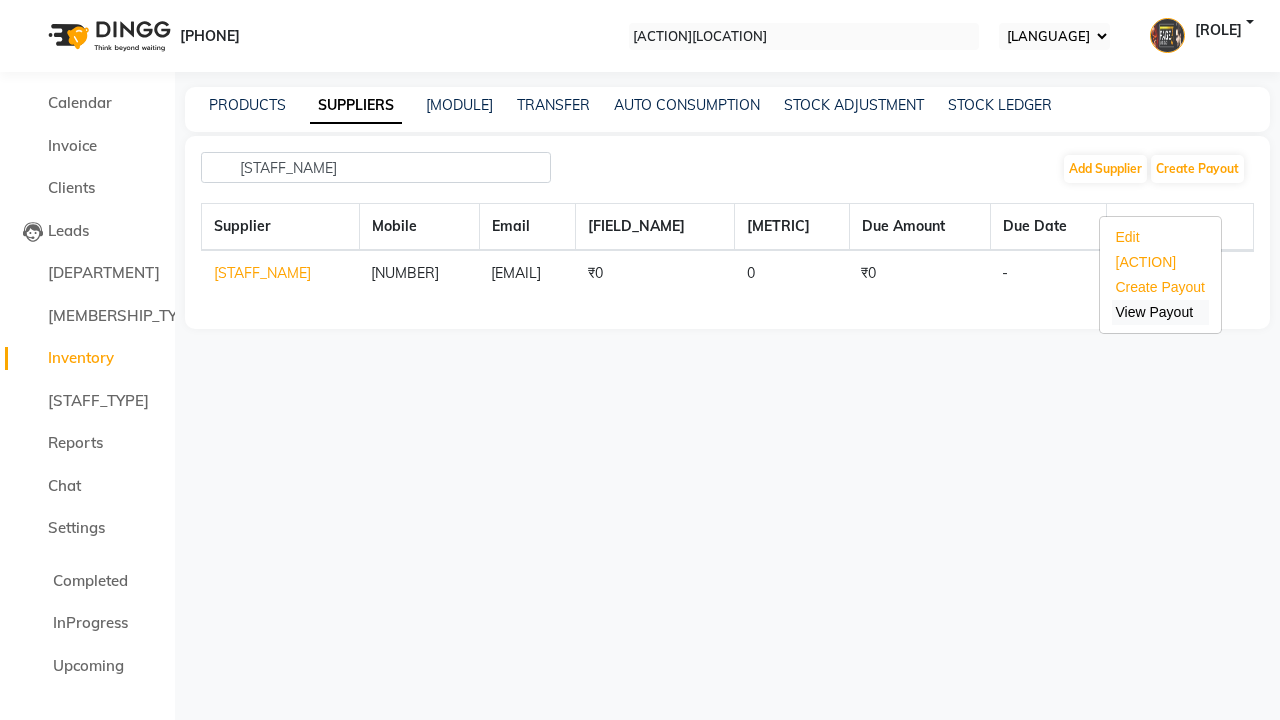 click on "View Payout" at bounding box center (1155, 312) 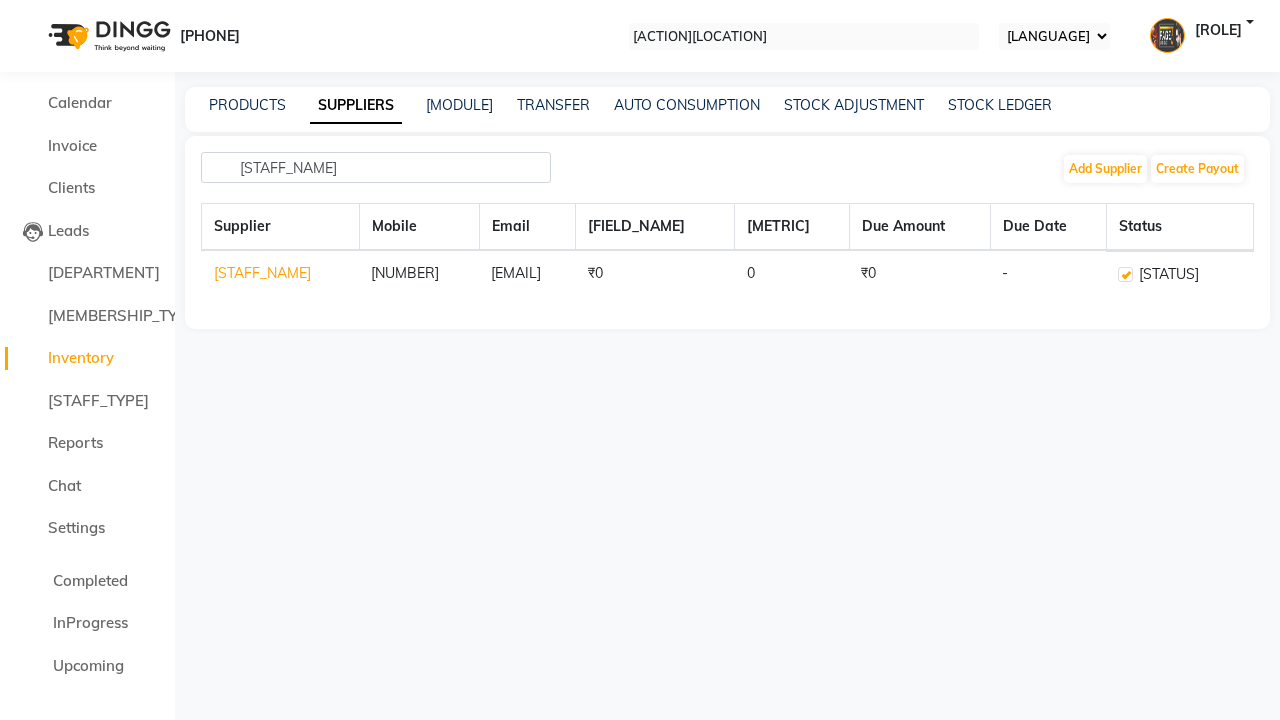 click at bounding box center [1242, 274] 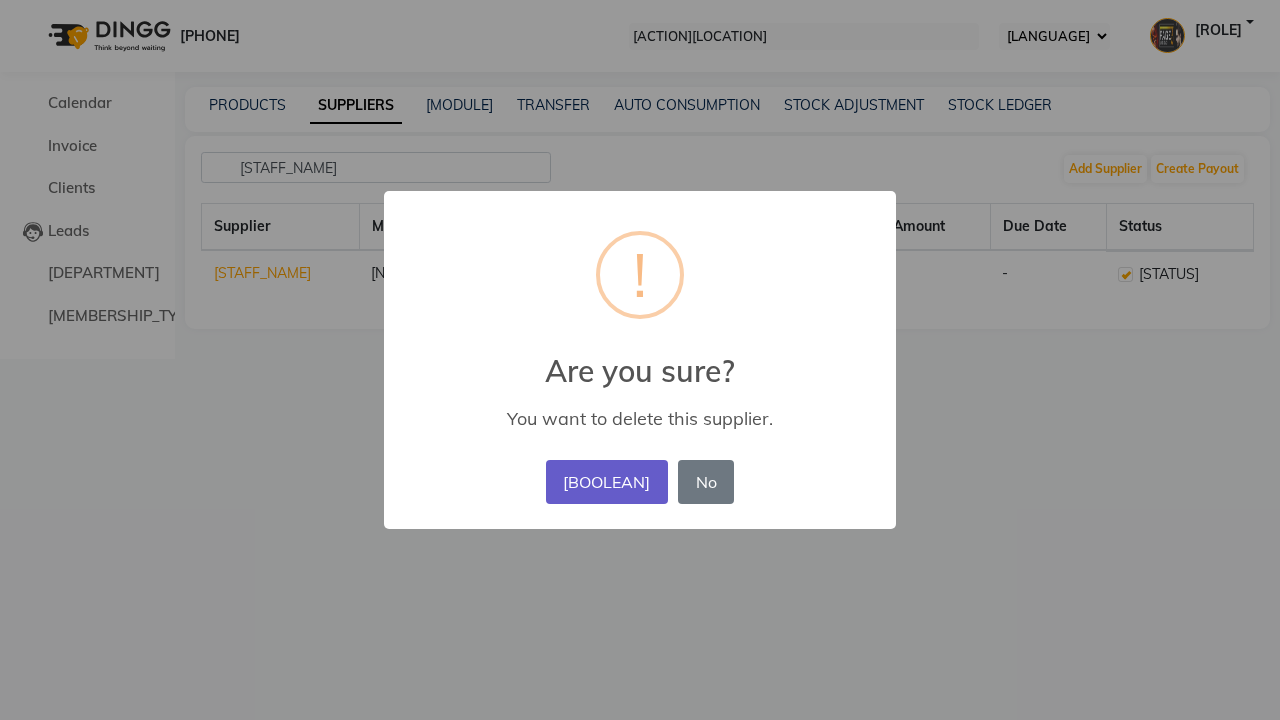 click on "[BOOLEAN]" at bounding box center [607, 482] 